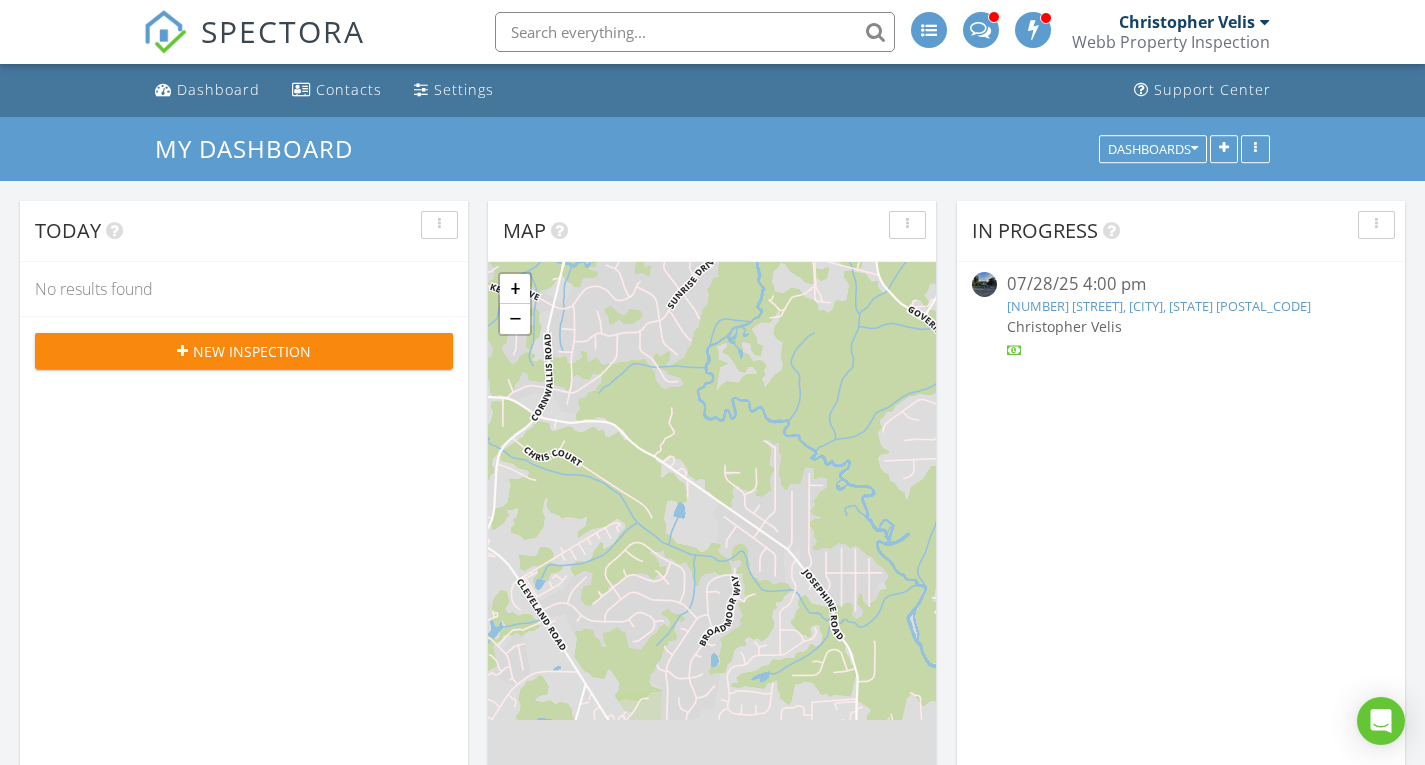 scroll, scrollTop: 0, scrollLeft: 0, axis: both 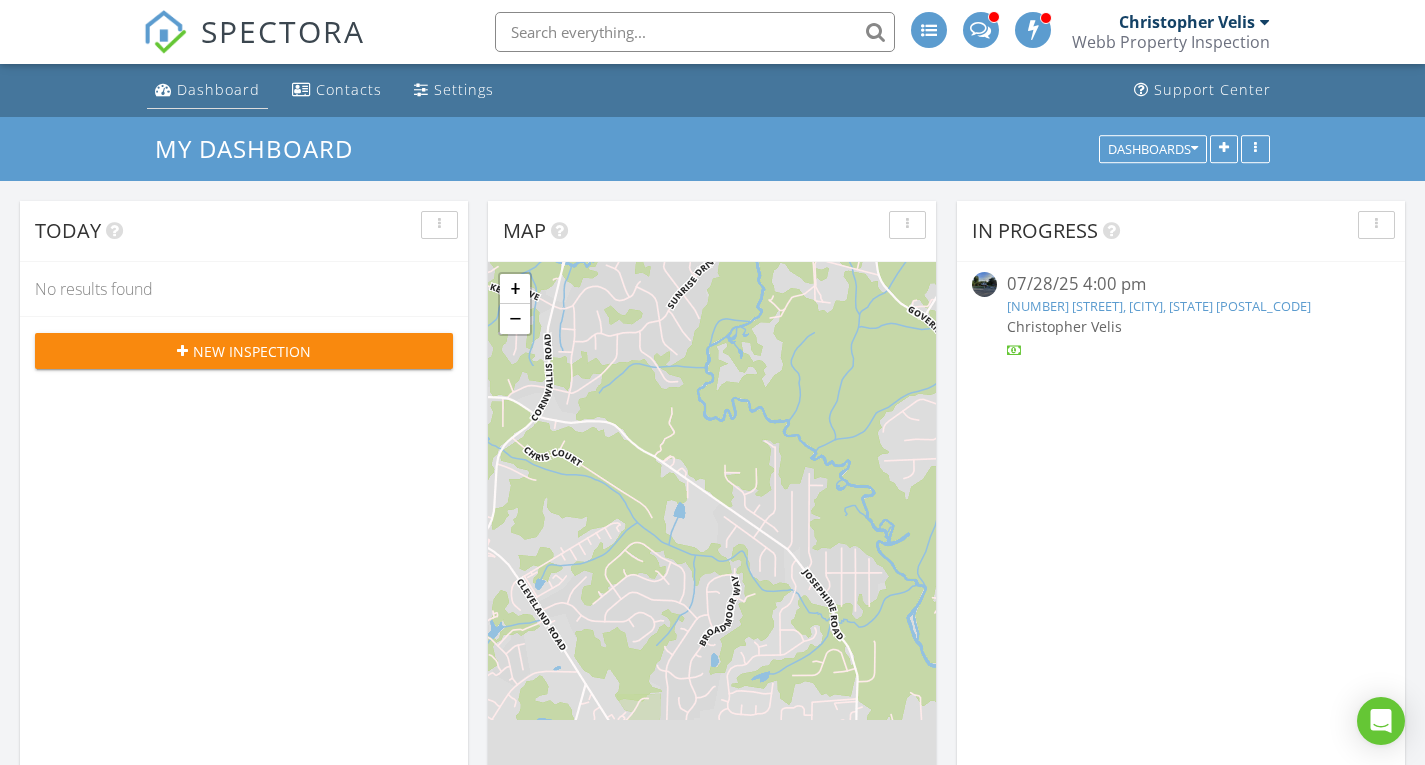 click on "Dashboard" at bounding box center [218, 89] 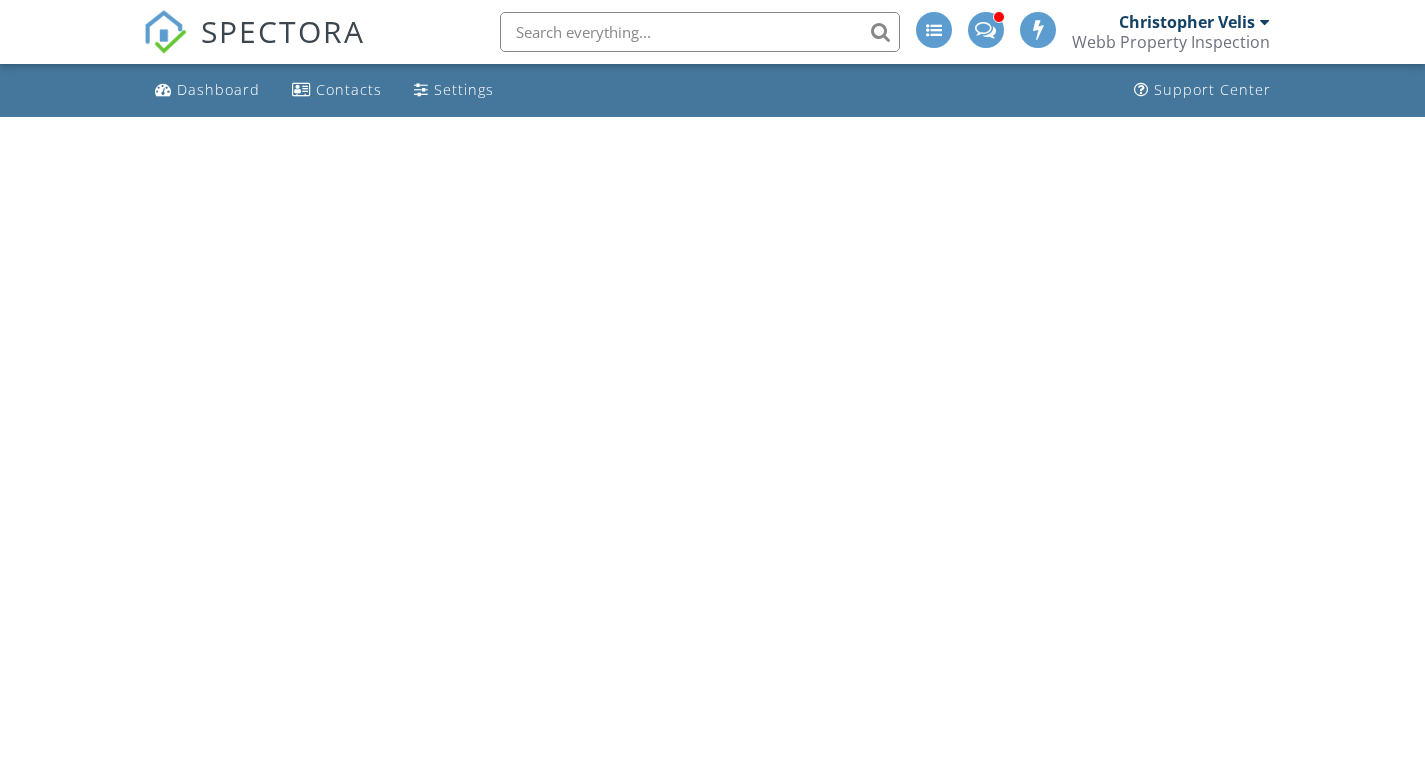 scroll, scrollTop: 0, scrollLeft: 0, axis: both 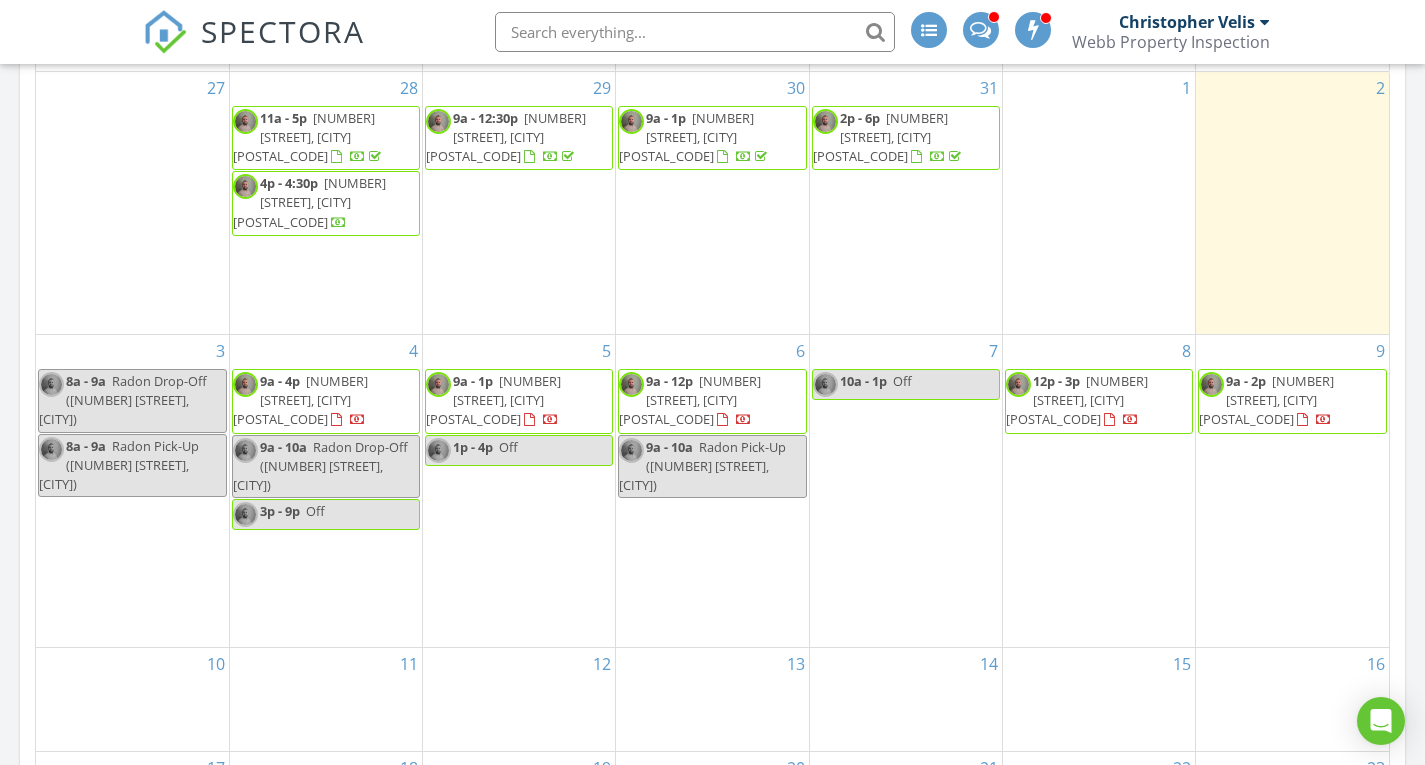 click on "640 Succasunna Rd, Mount Arlington 07850" at bounding box center [1266, 400] 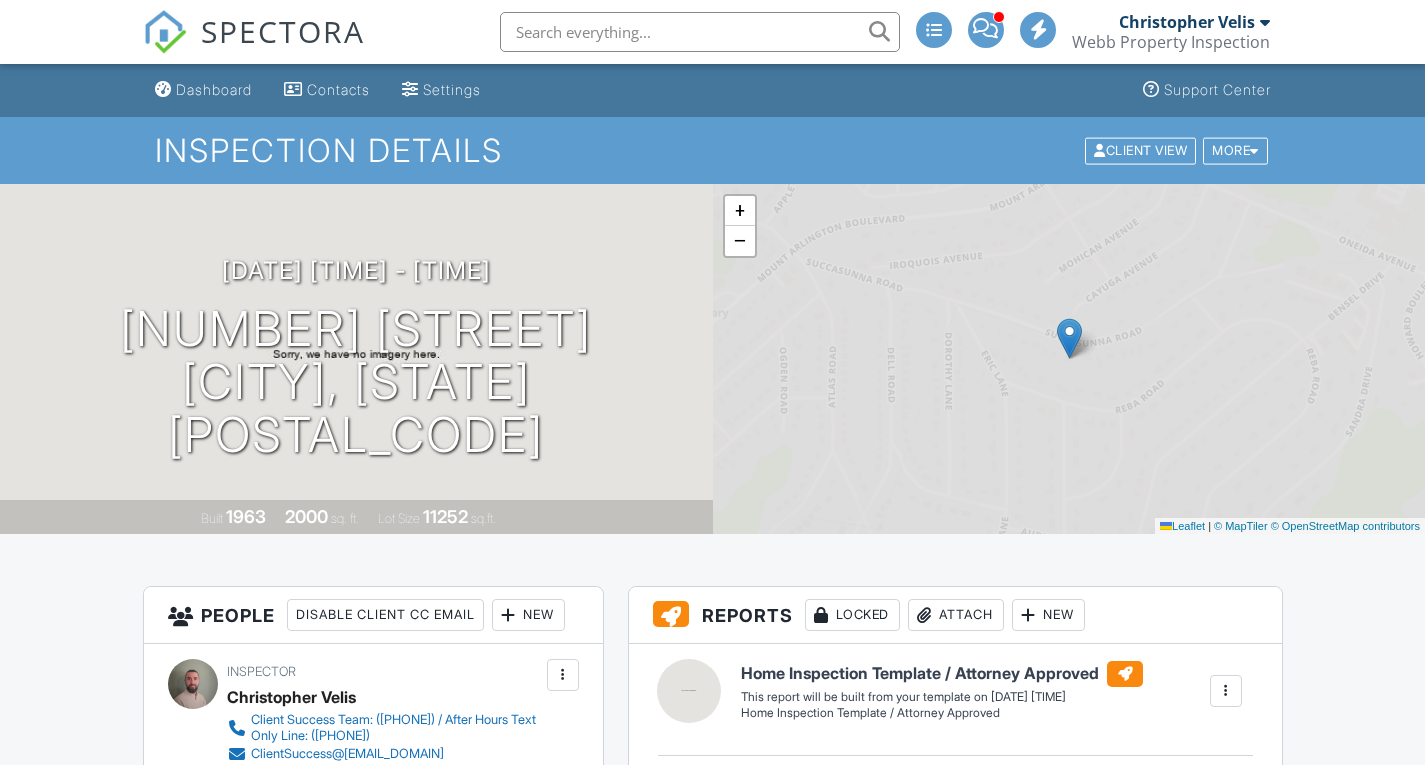 scroll, scrollTop: 0, scrollLeft: 0, axis: both 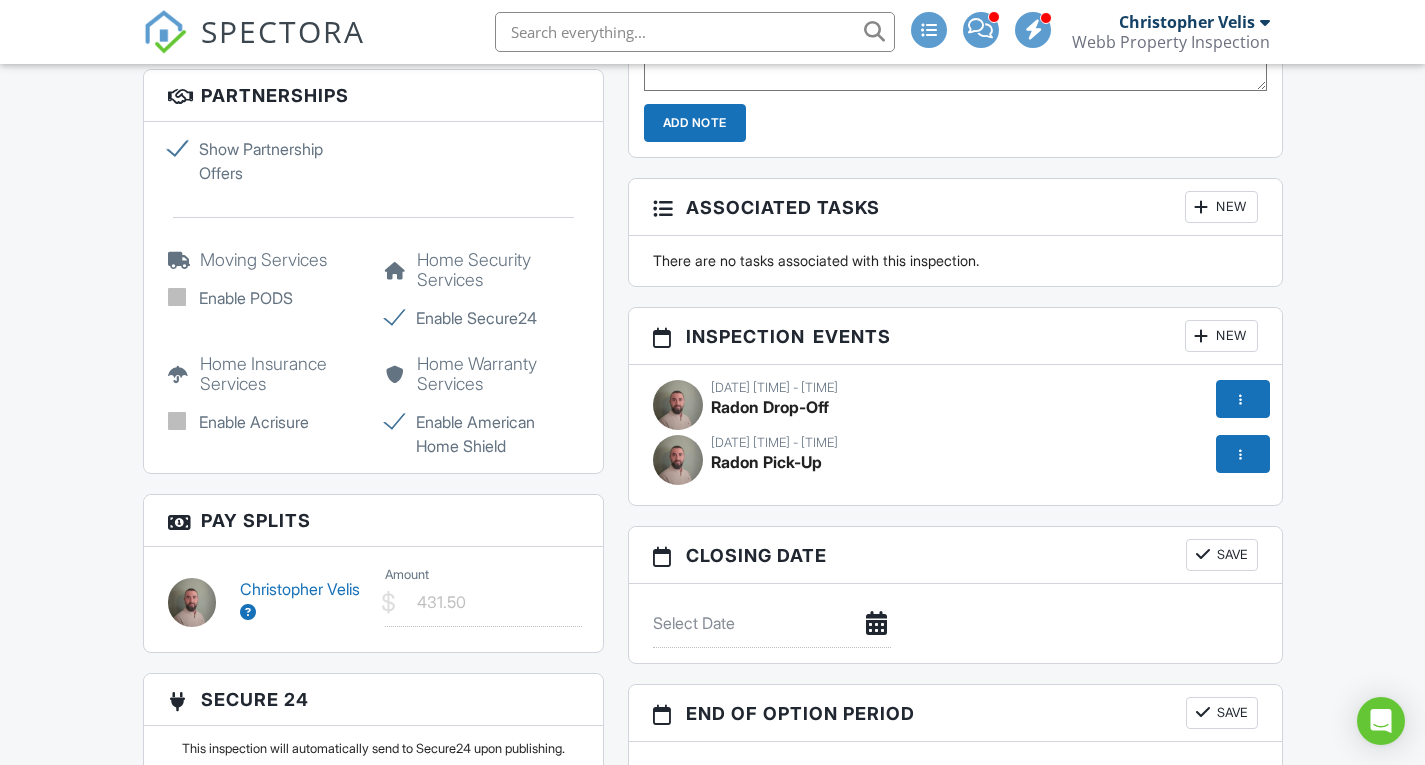 click on "08/03/2025  8:00 am -  9:00 am" at bounding box center (955, 388) 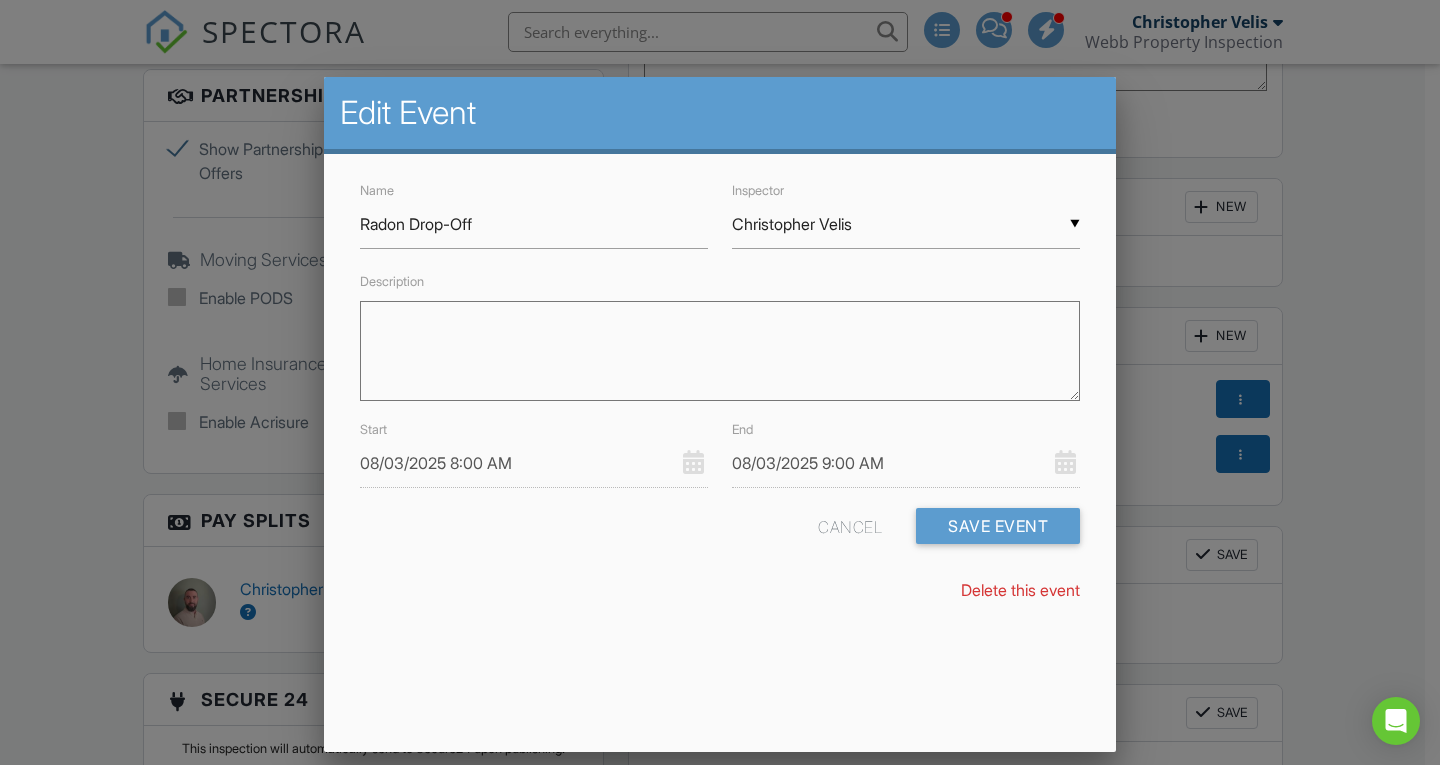 click on "08/03/2025 8:00 AM" at bounding box center (534, 463) 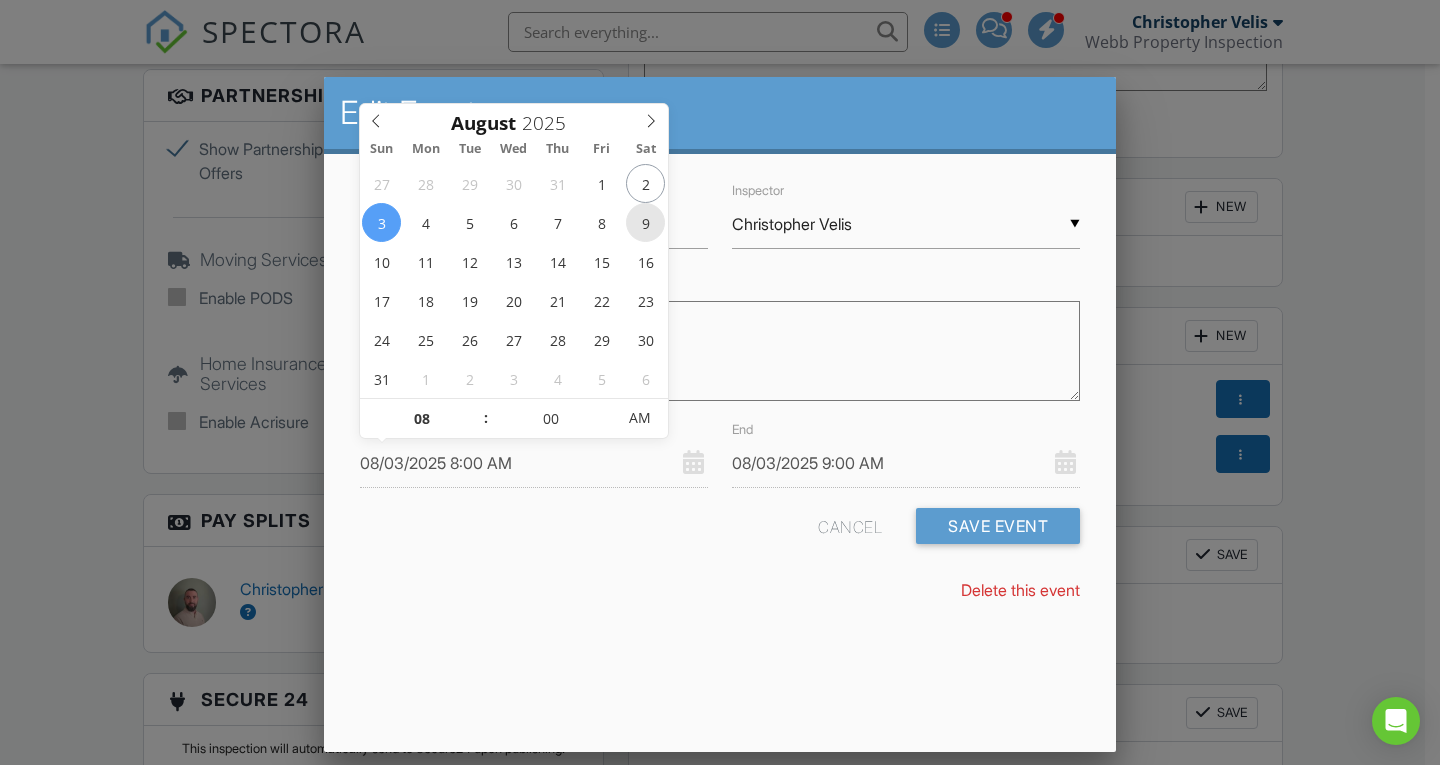 type on "08/09/2025 8:00 AM" 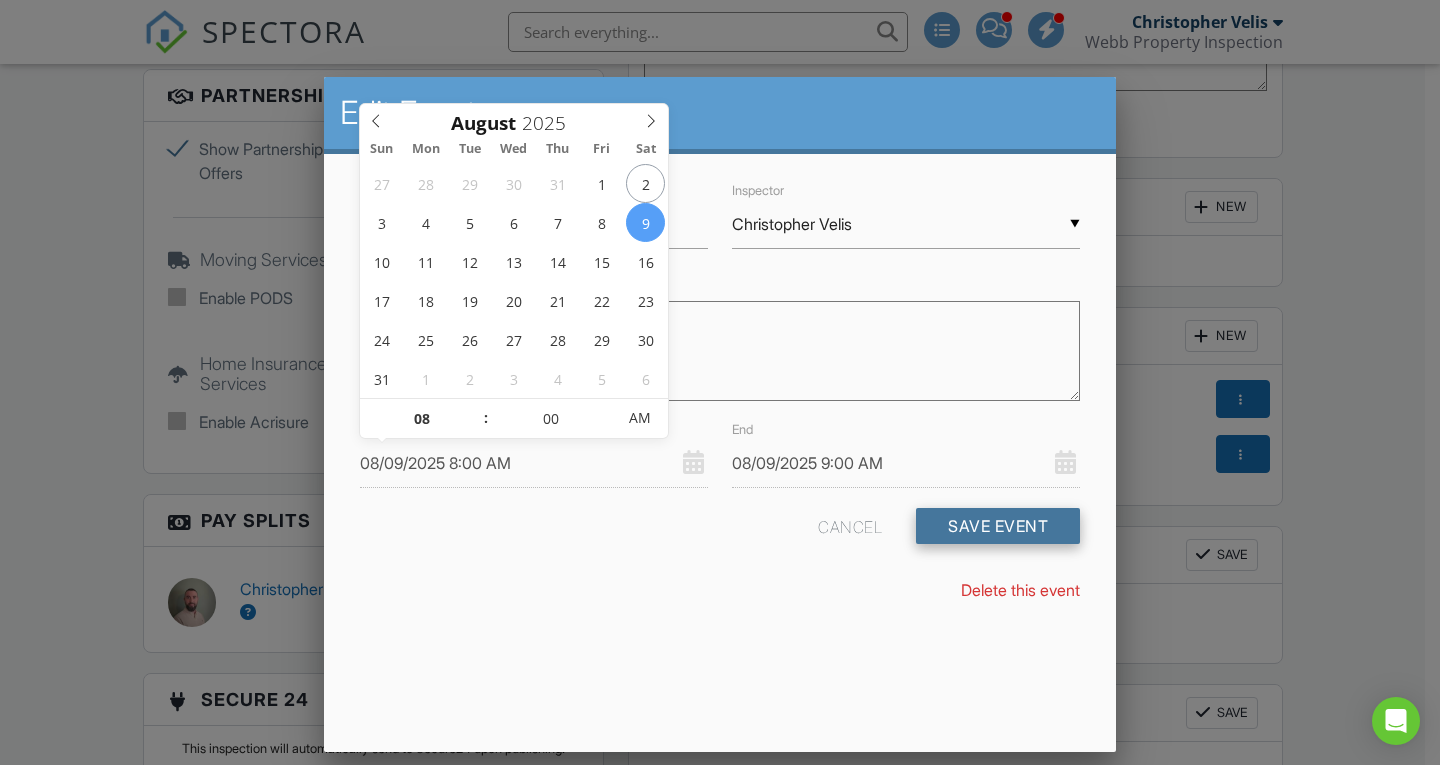 click on "Save Event" at bounding box center (998, 526) 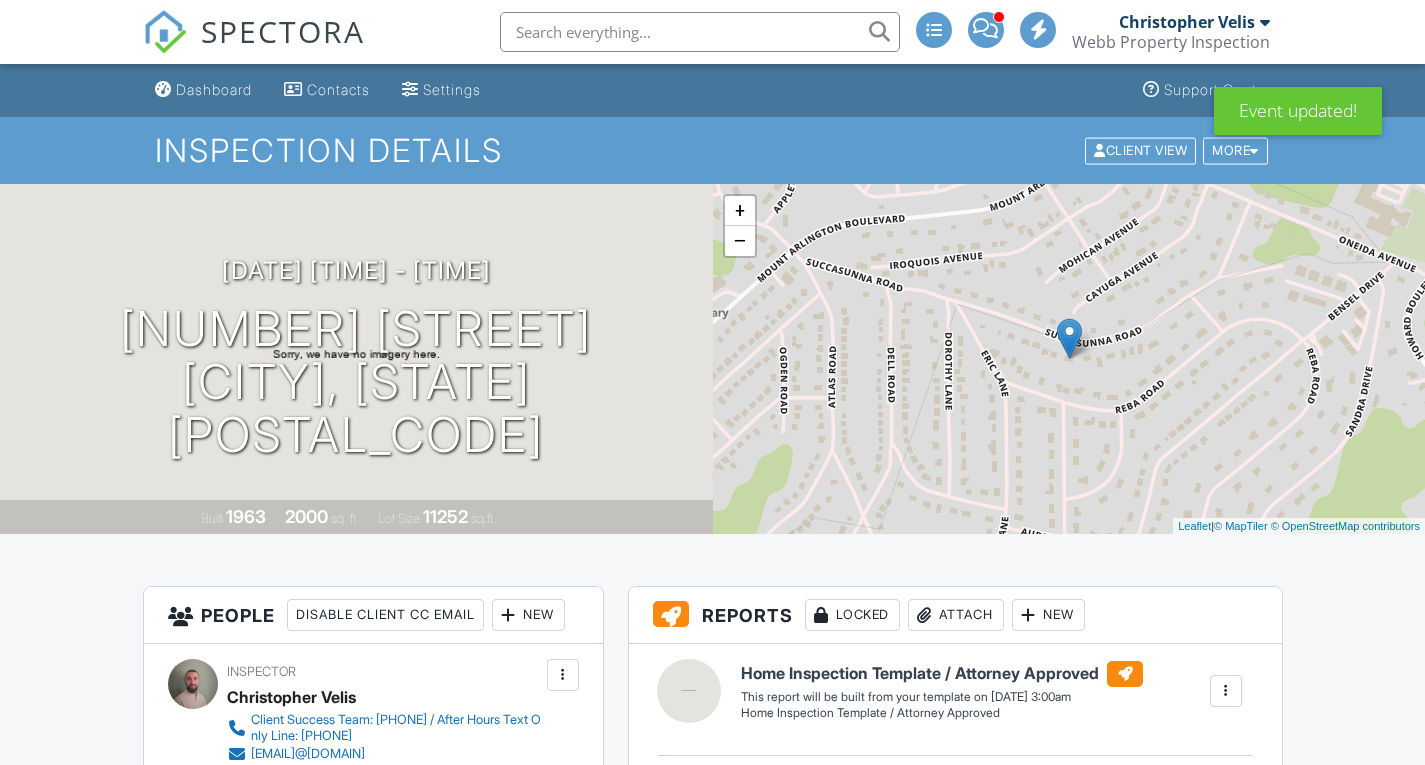 scroll, scrollTop: 1003, scrollLeft: 0, axis: vertical 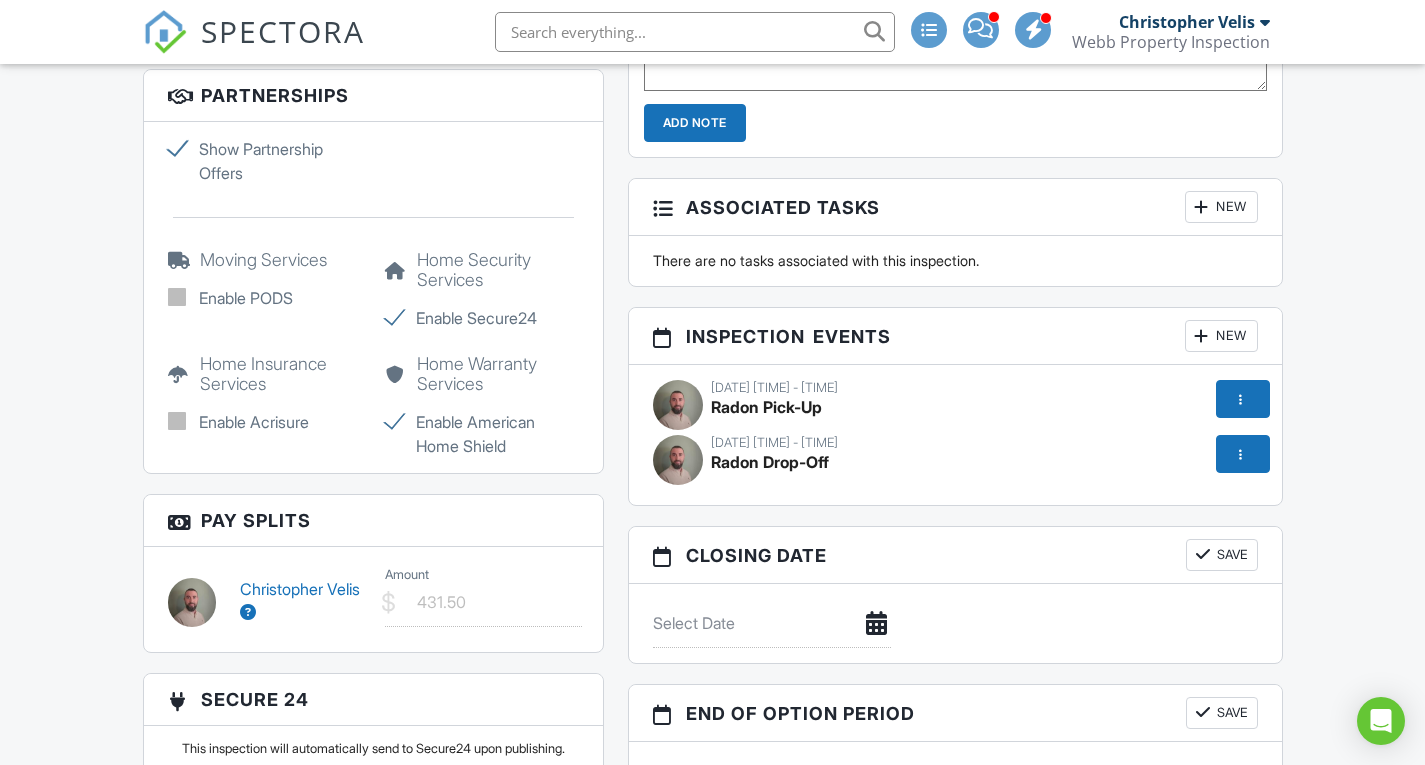 click on "08/03/2025  8:00 am -  9:00 am
Radon Pick-Up" at bounding box center (955, 407) 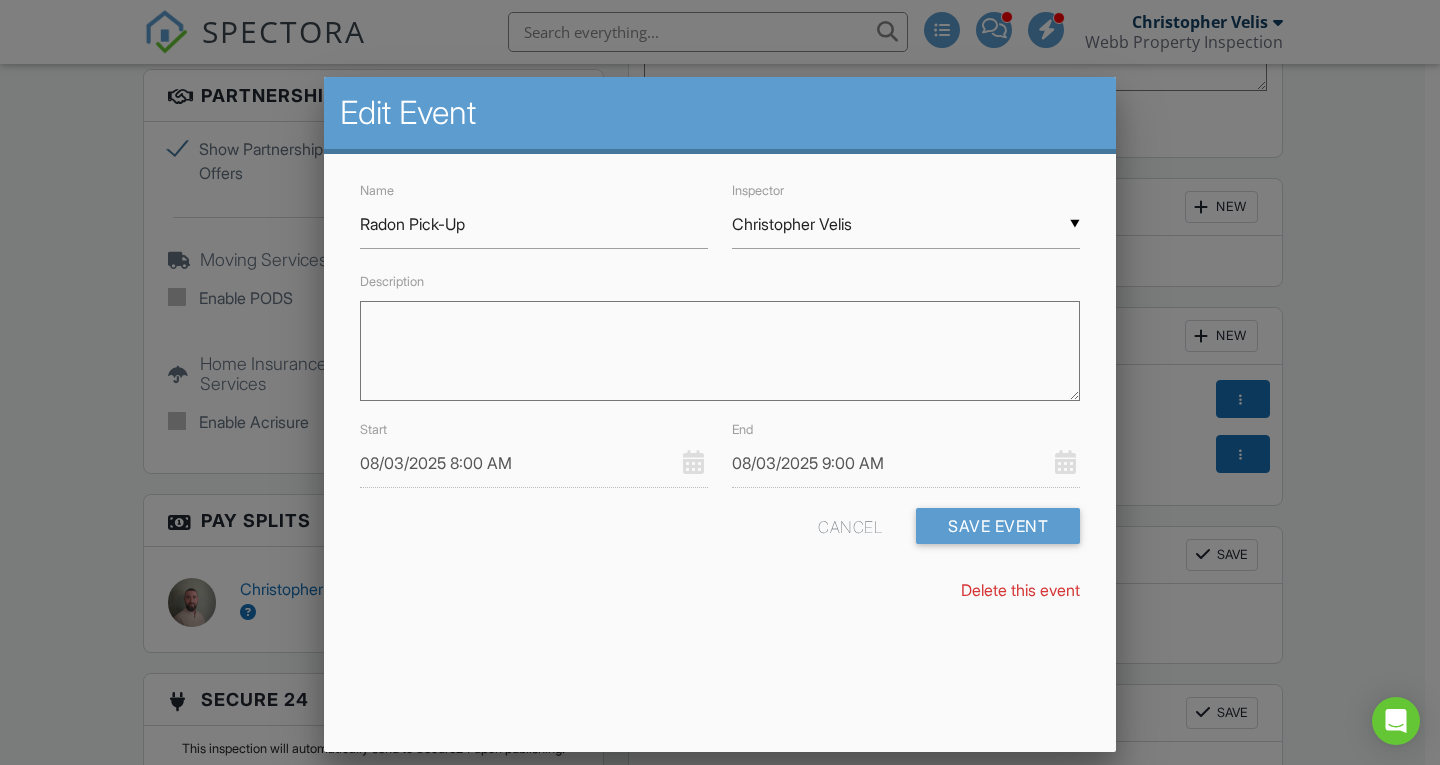 click on "08/03/2025 8:00 AM" at bounding box center [534, 463] 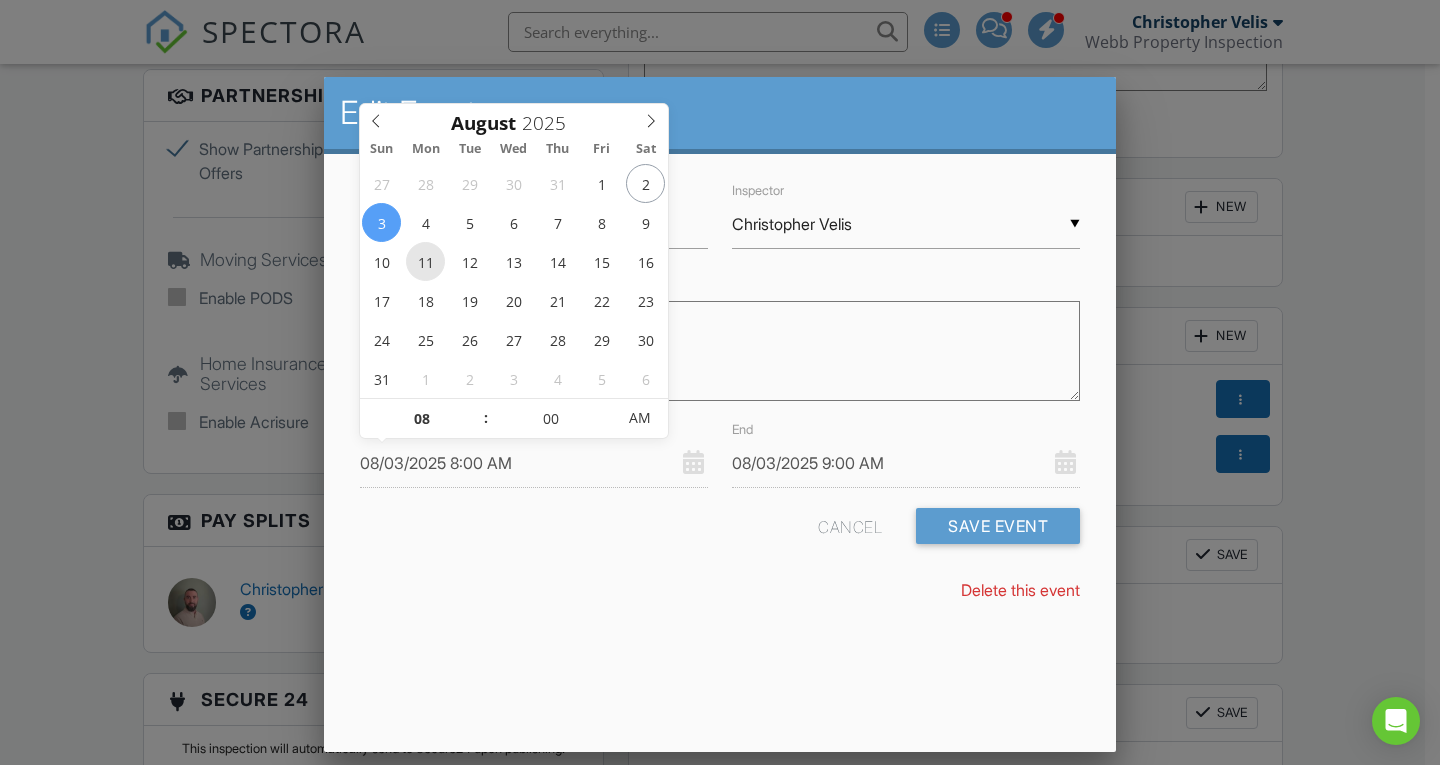 type on "08/11/2025 8:00 AM" 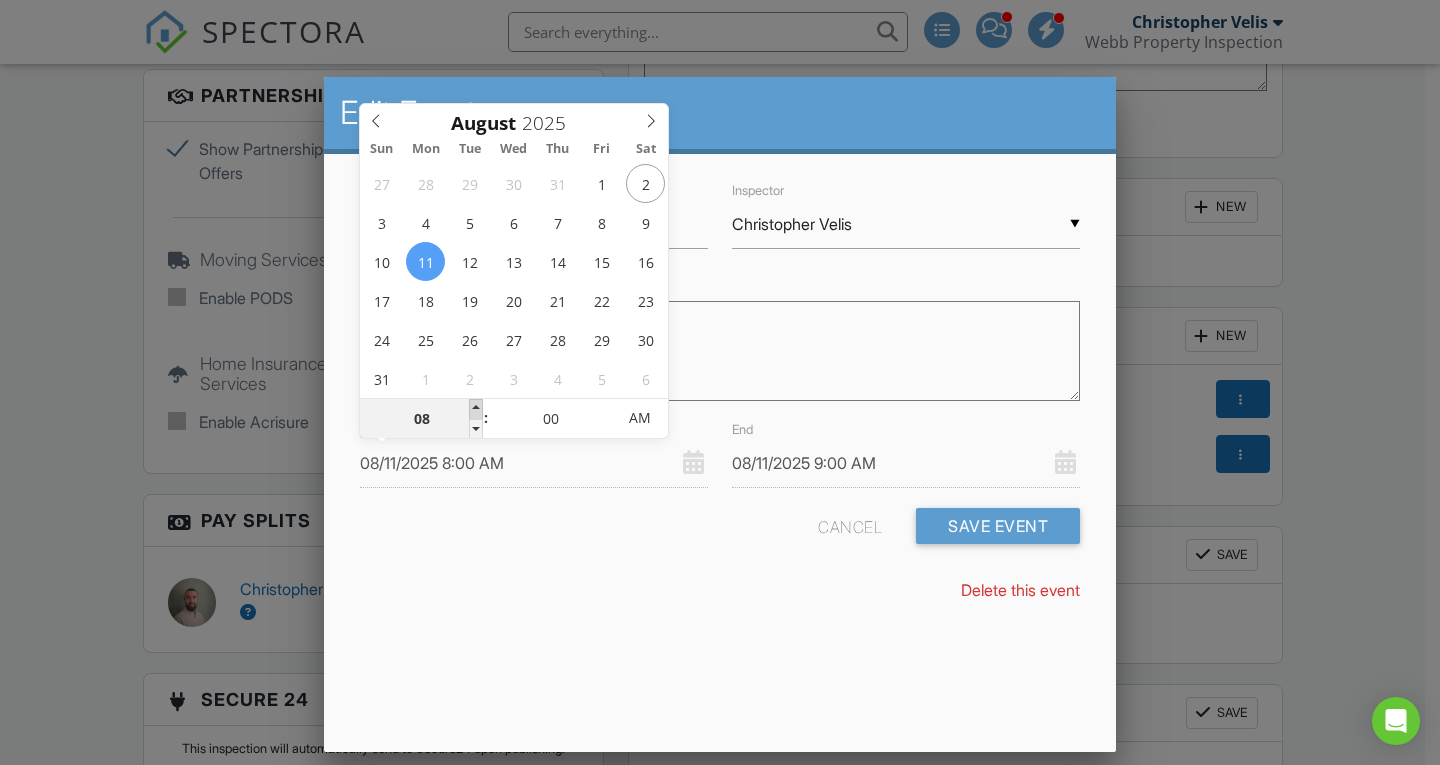 type on "08/11/2025 9:00 AM" 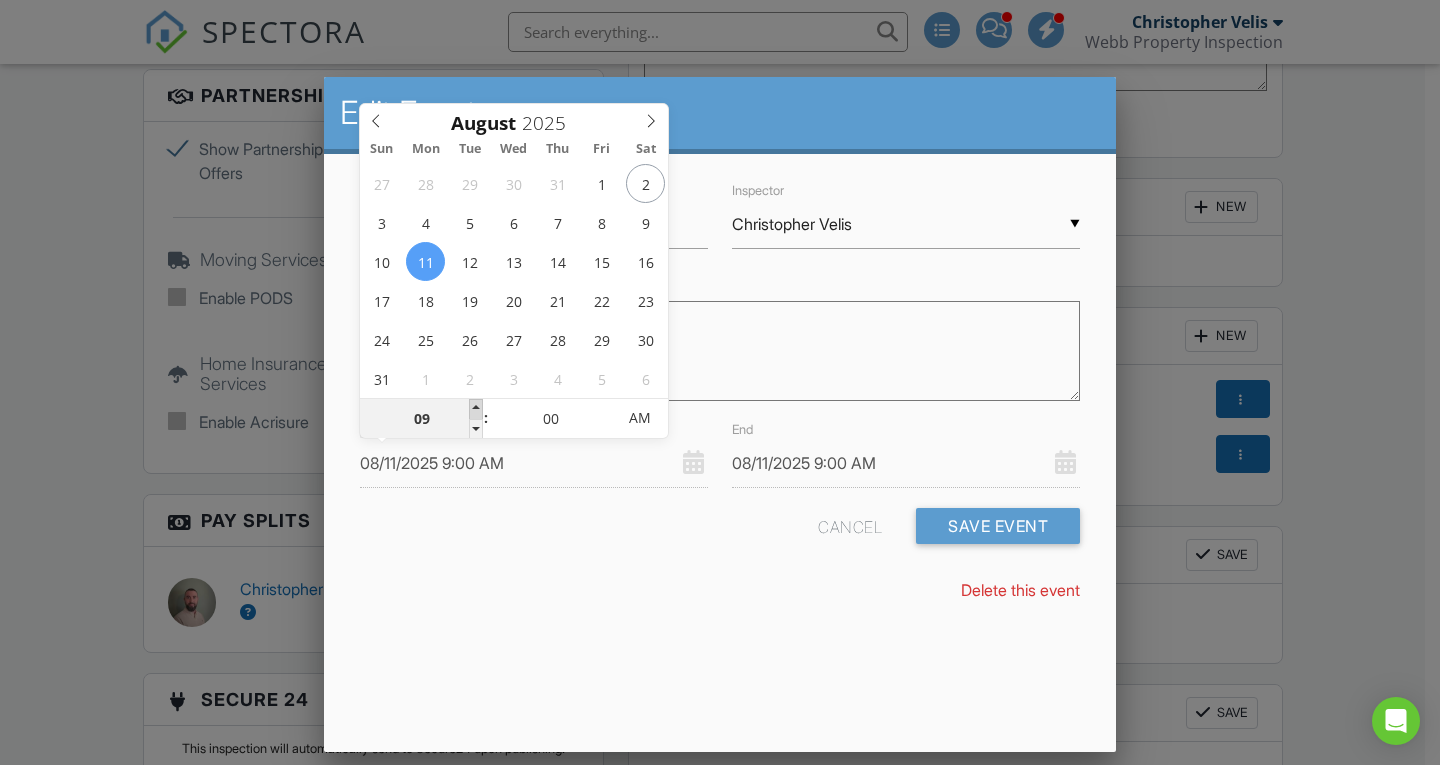 click at bounding box center (476, 409) 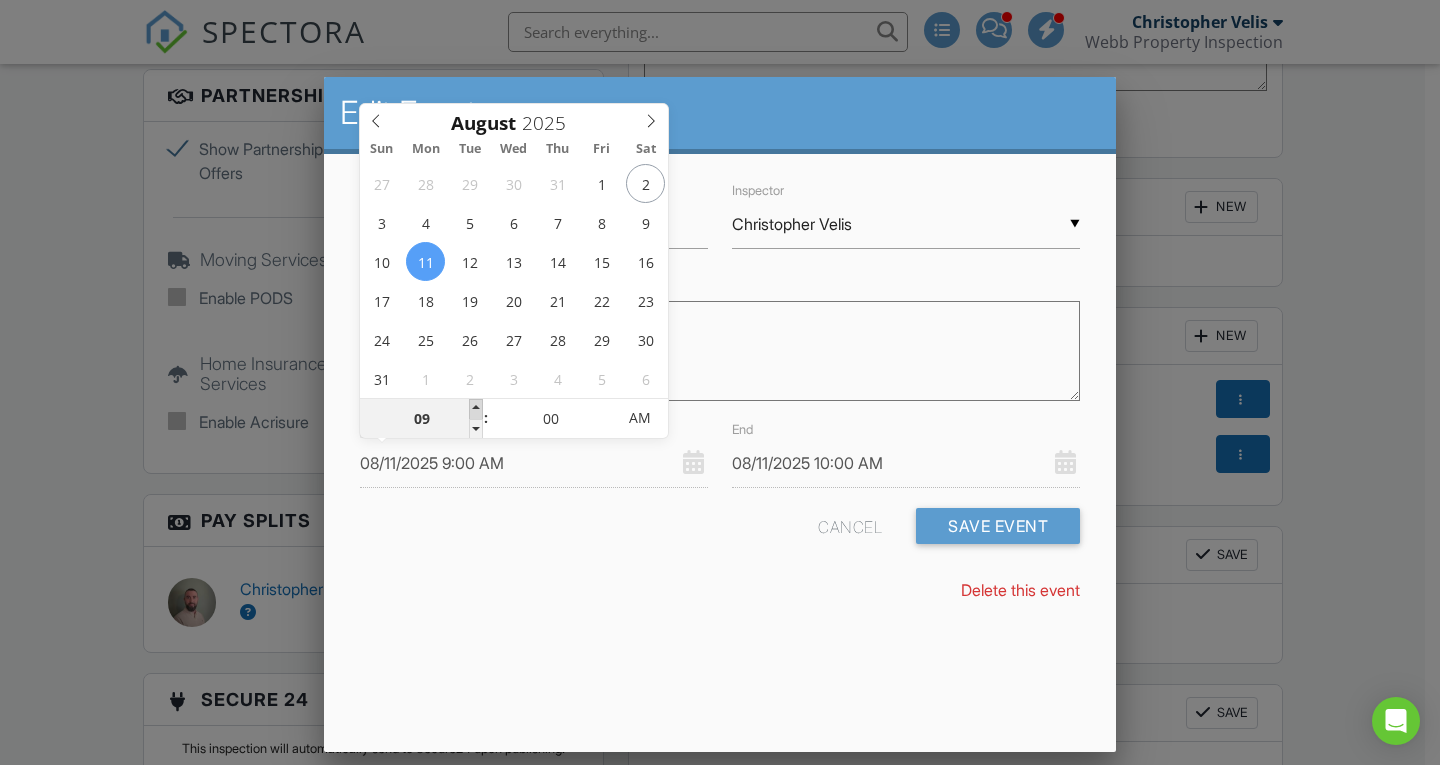 type on "08/11/2025 10:00 AM" 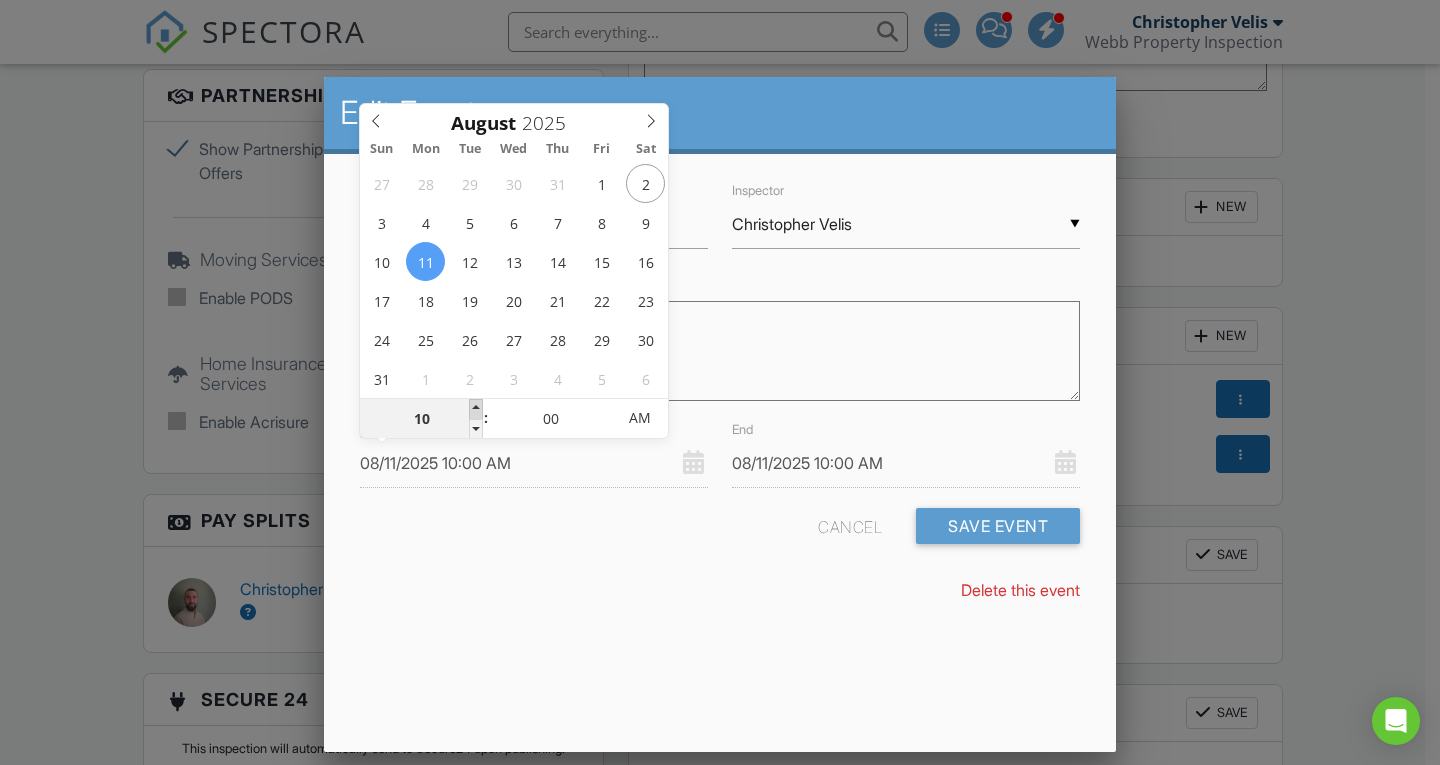 click at bounding box center (476, 409) 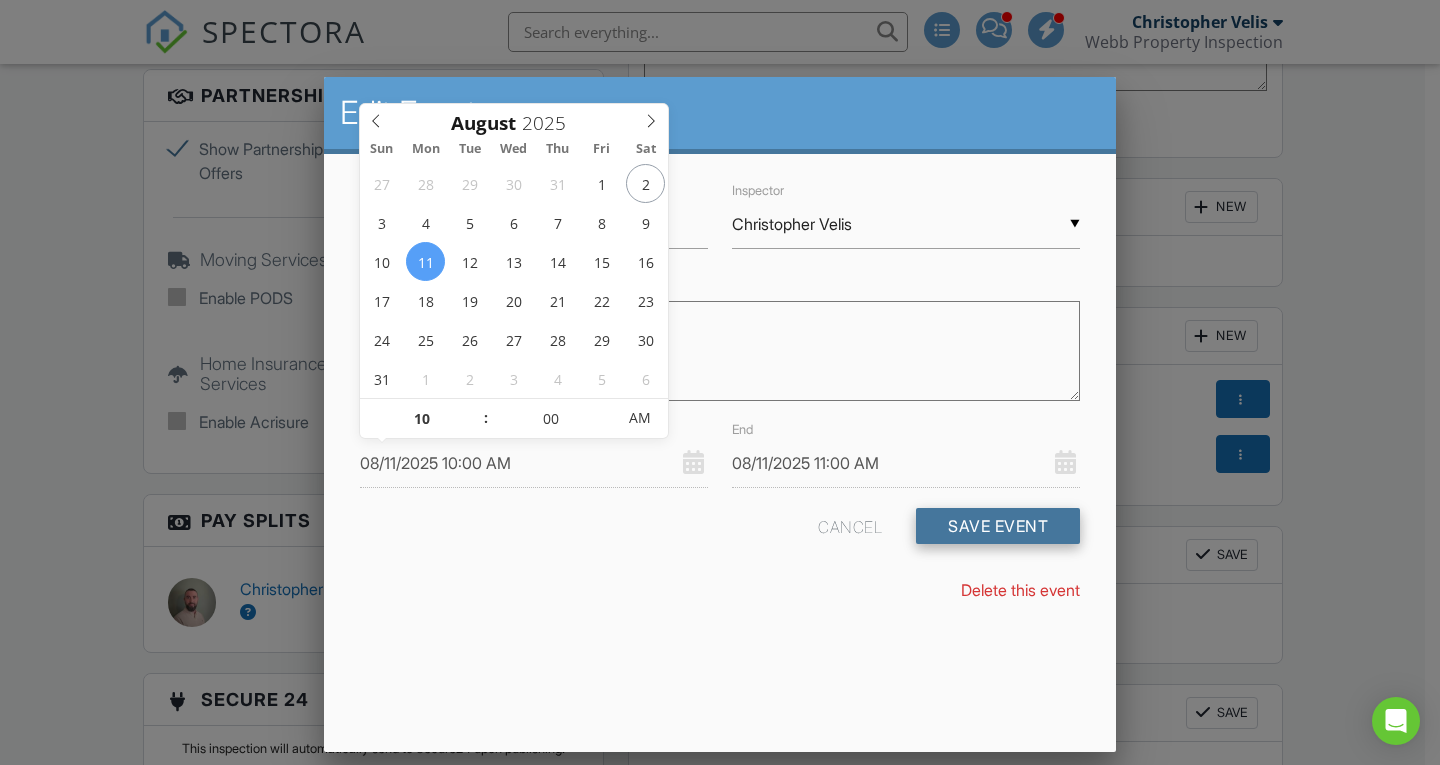 click on "Save Event" at bounding box center [998, 526] 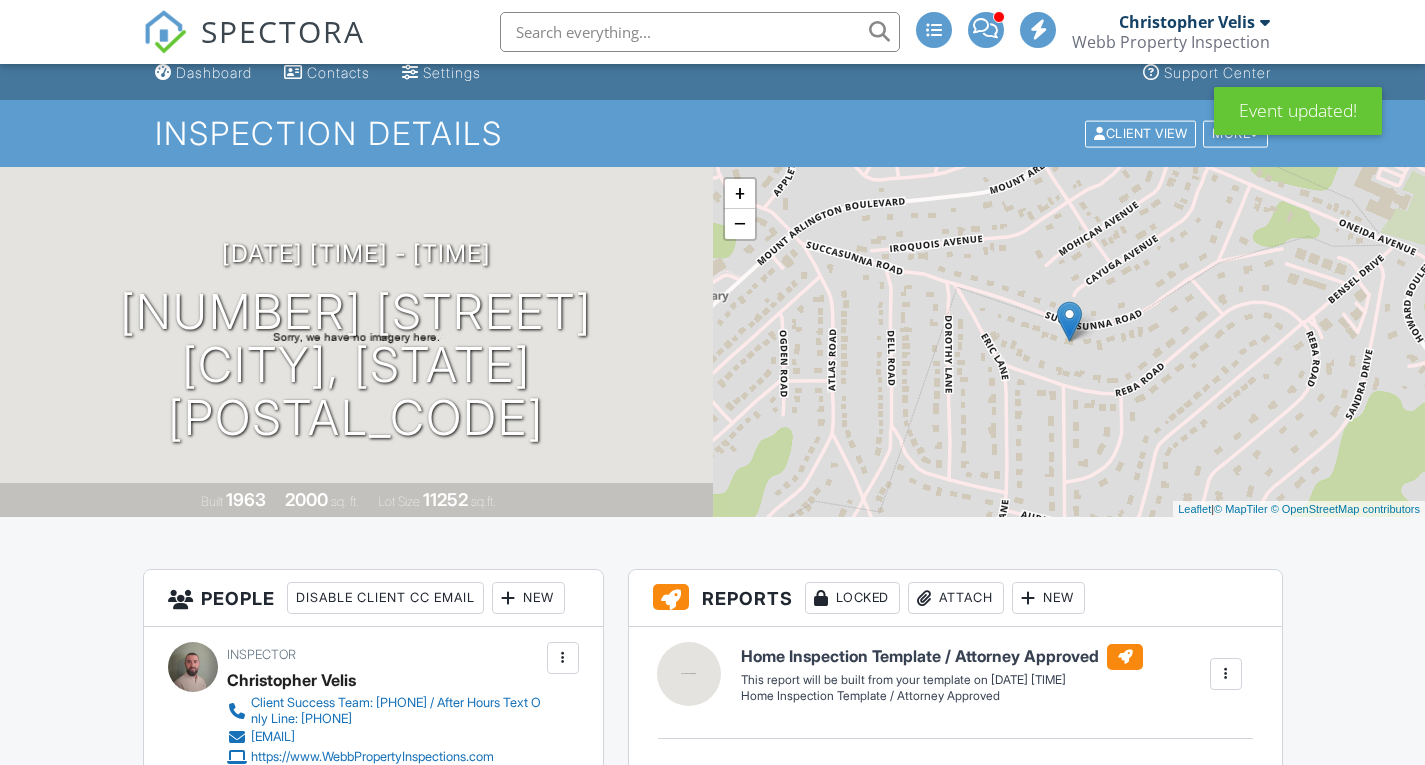 scroll, scrollTop: 1000, scrollLeft: 0, axis: vertical 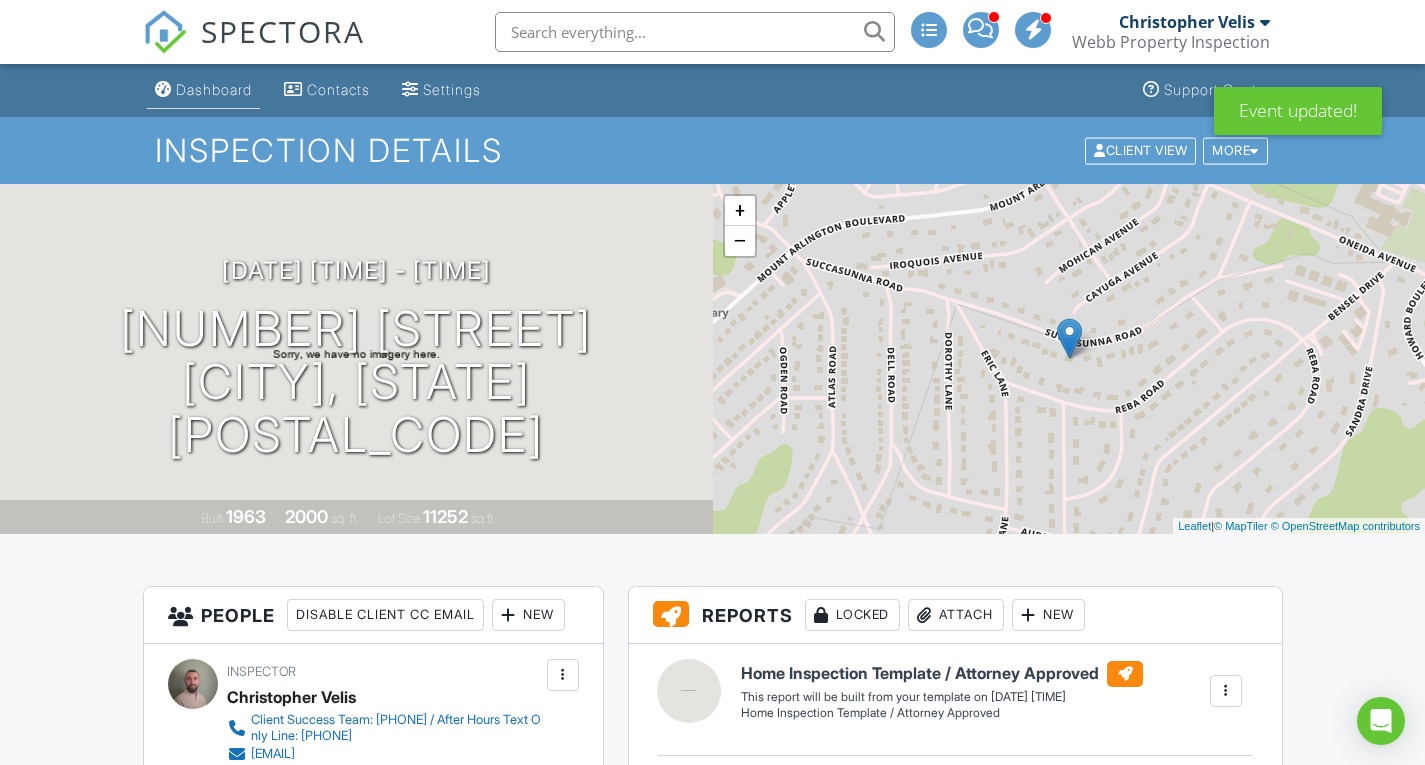click on "Dashboard" at bounding box center [214, 89] 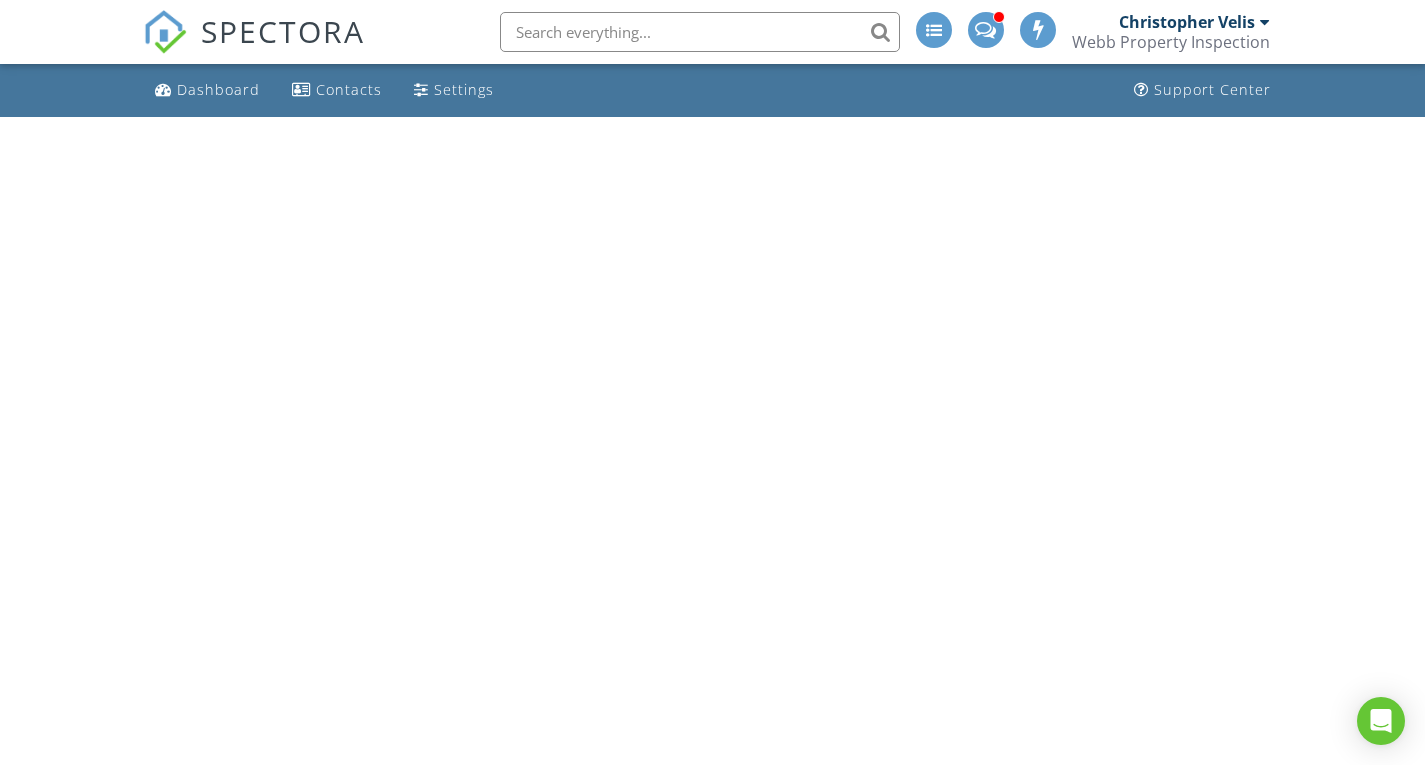 scroll, scrollTop: 0, scrollLeft: 0, axis: both 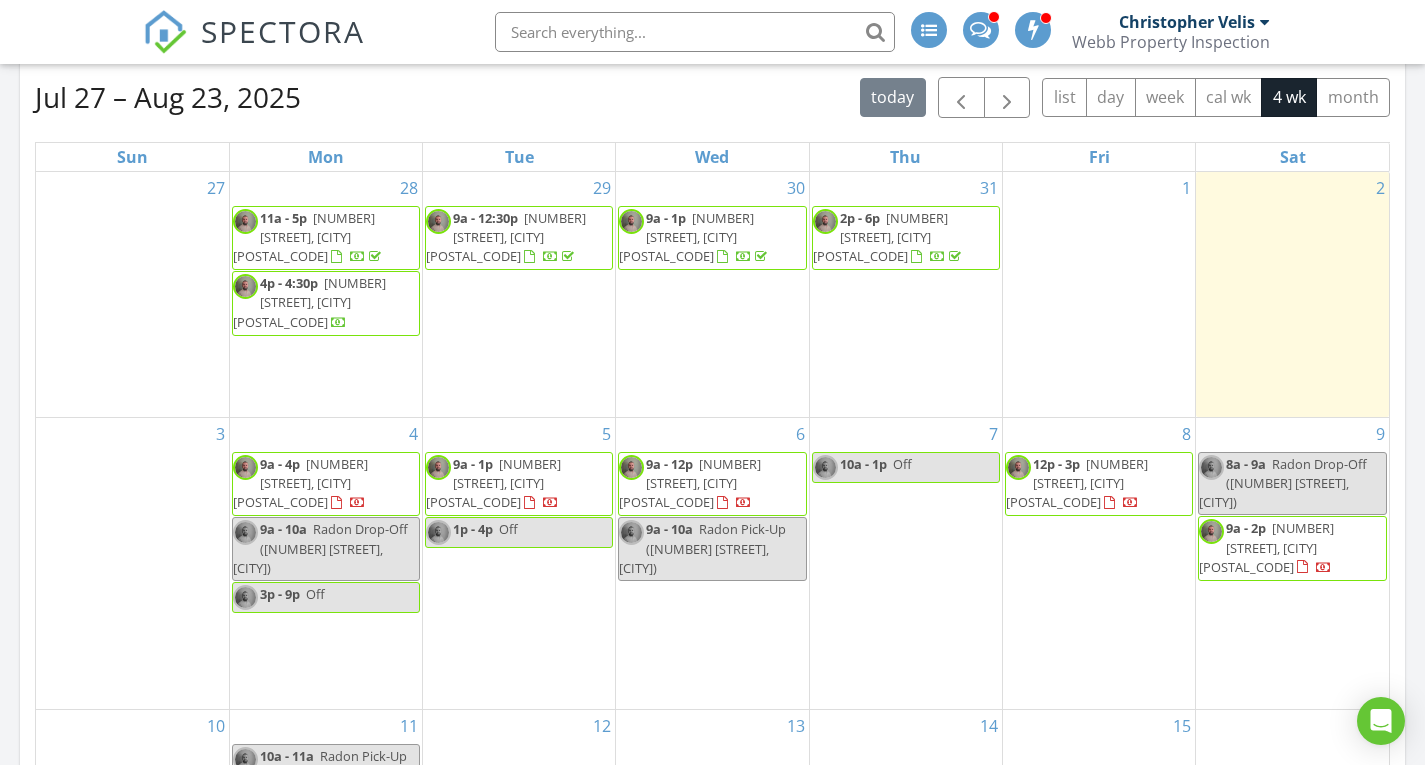 click on "[NUMBER] [STREET], [CITY] [POSTAL_CODE]" at bounding box center (686, 237) 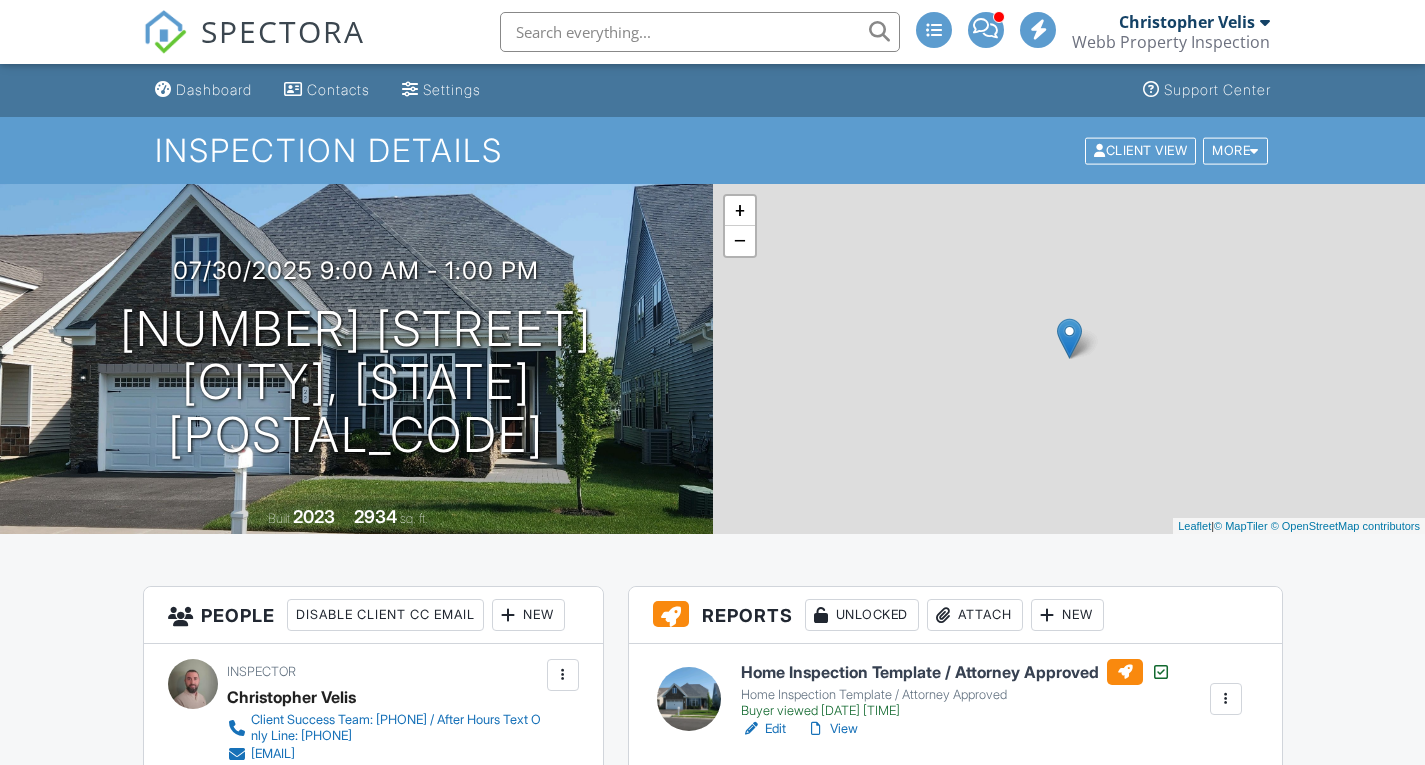 scroll, scrollTop: 0, scrollLeft: 0, axis: both 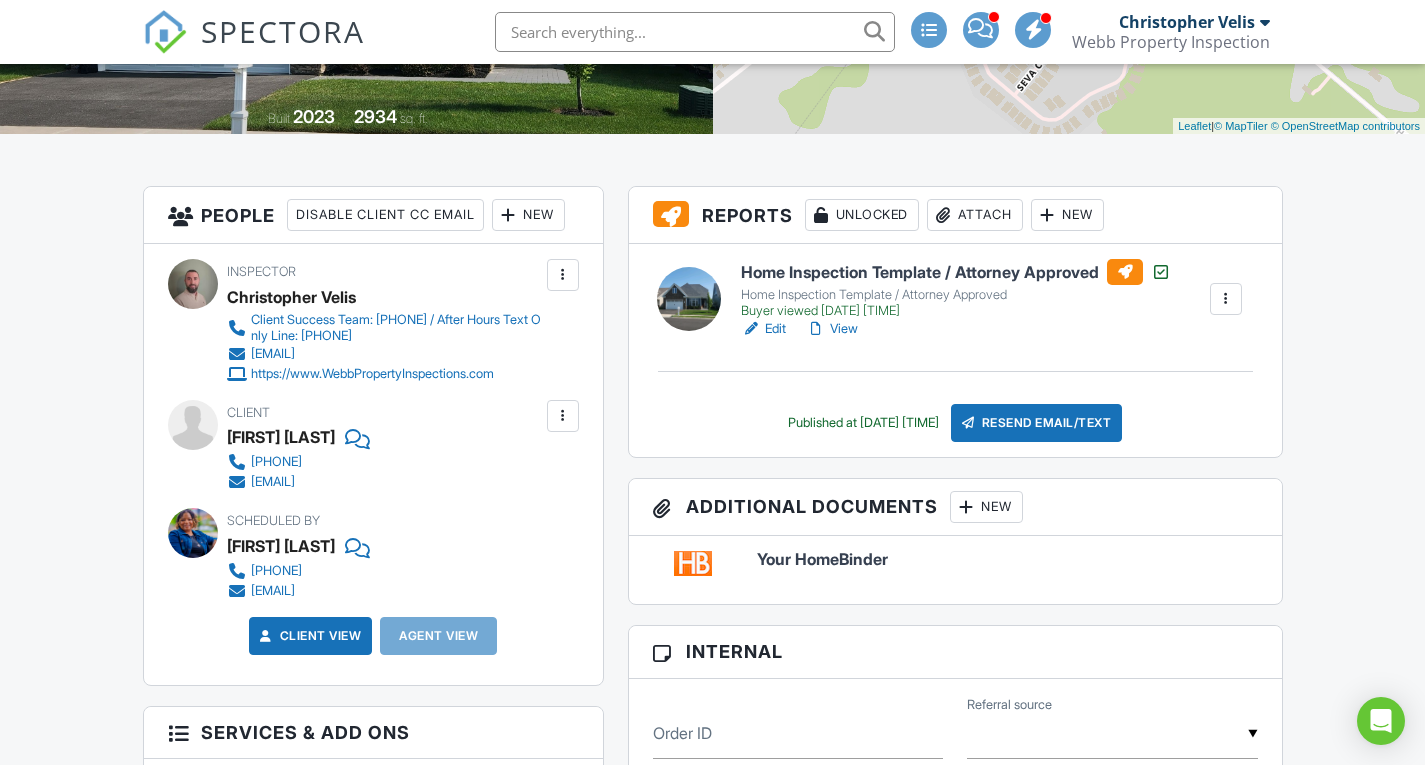 click on "Edit" at bounding box center (763, 329) 